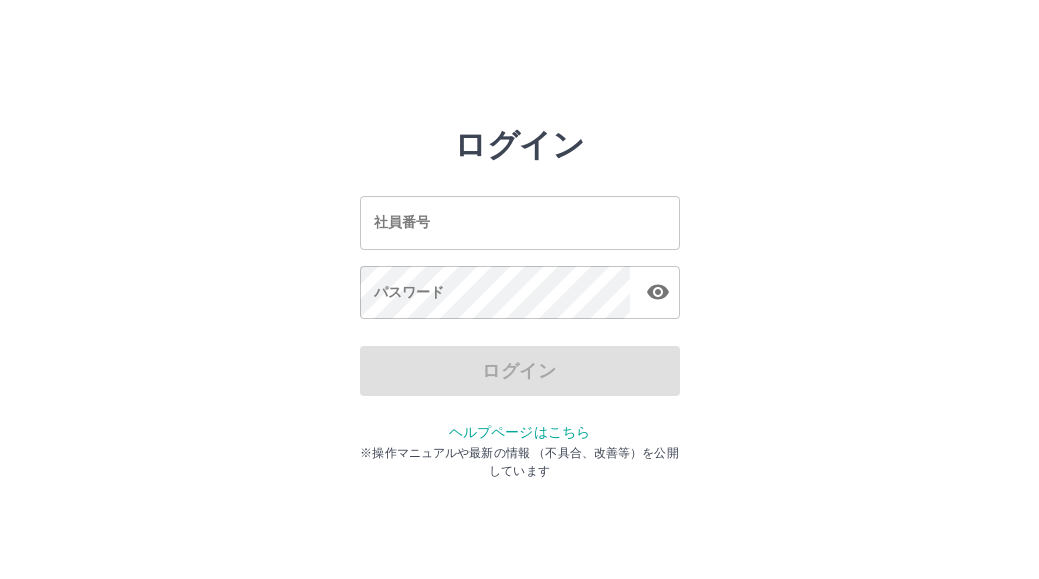 scroll, scrollTop: 0, scrollLeft: 0, axis: both 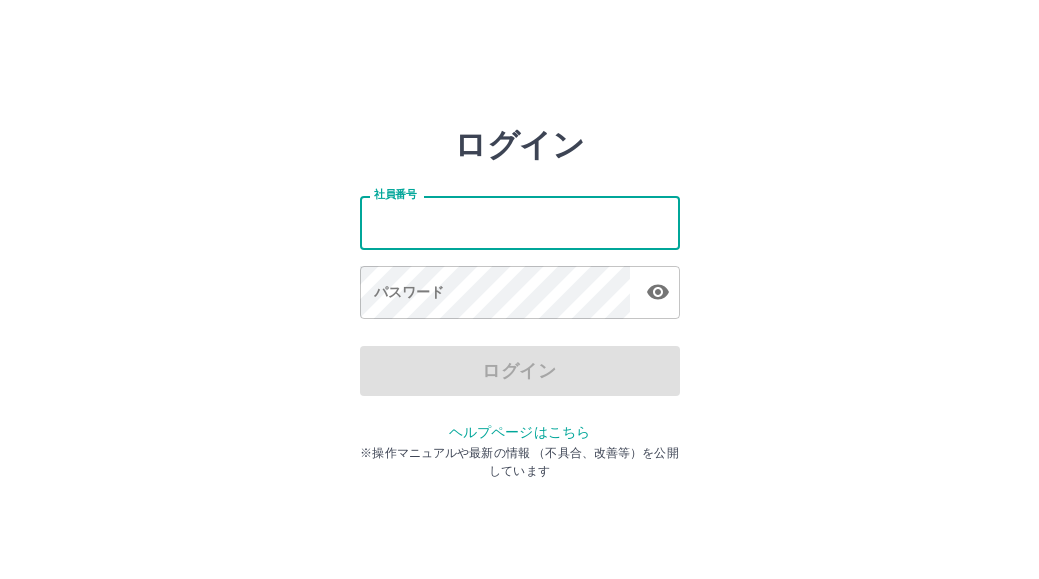 type on "*******" 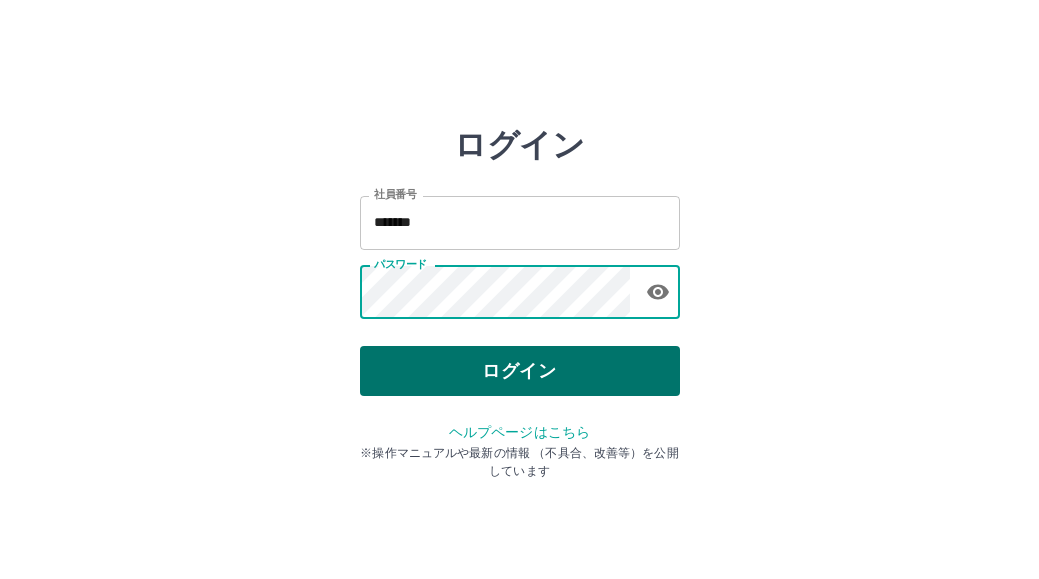 click on "ログイン" at bounding box center [520, 371] 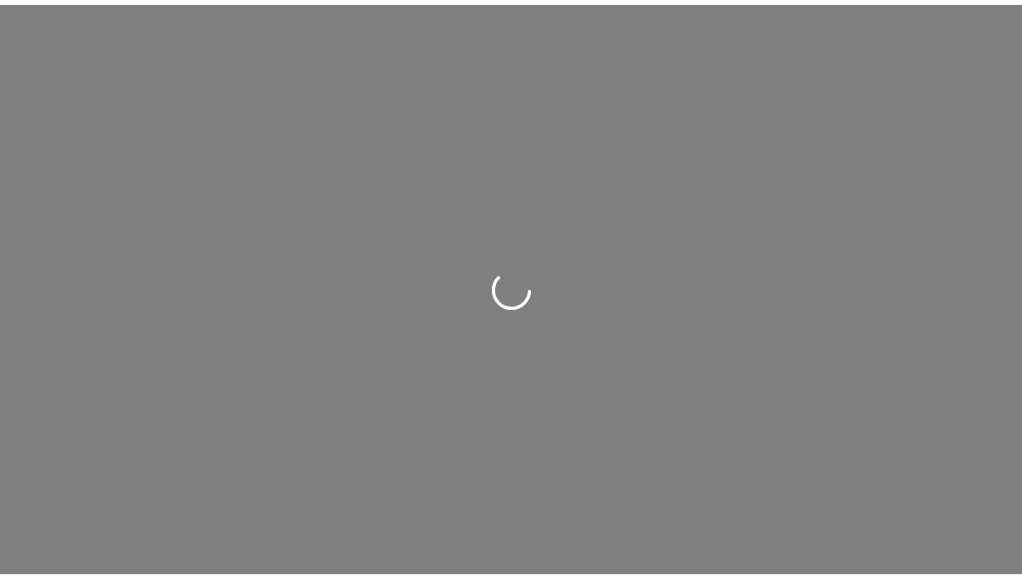scroll, scrollTop: 0, scrollLeft: 0, axis: both 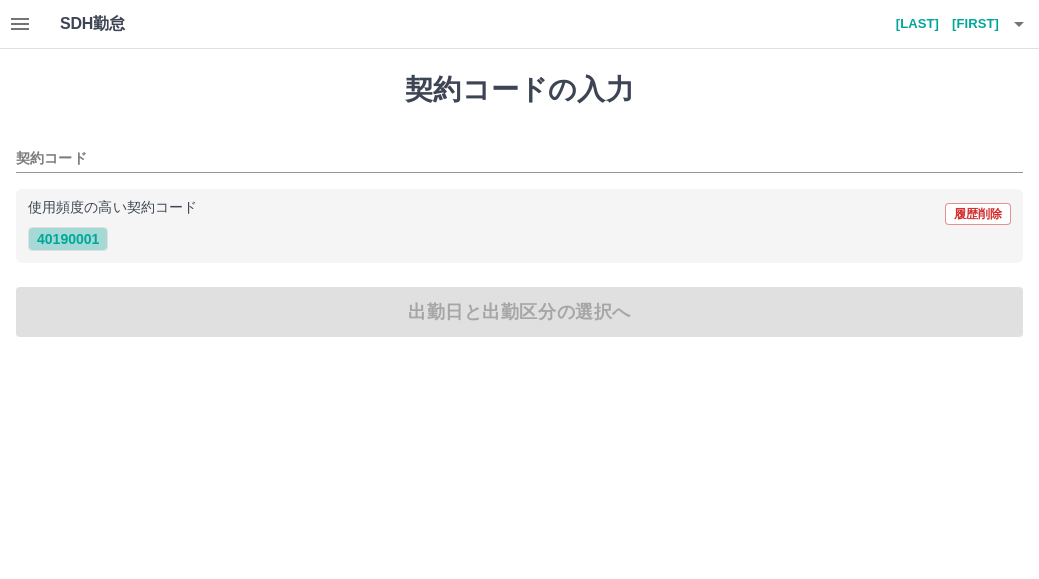 click on "40190001" at bounding box center [68, 239] 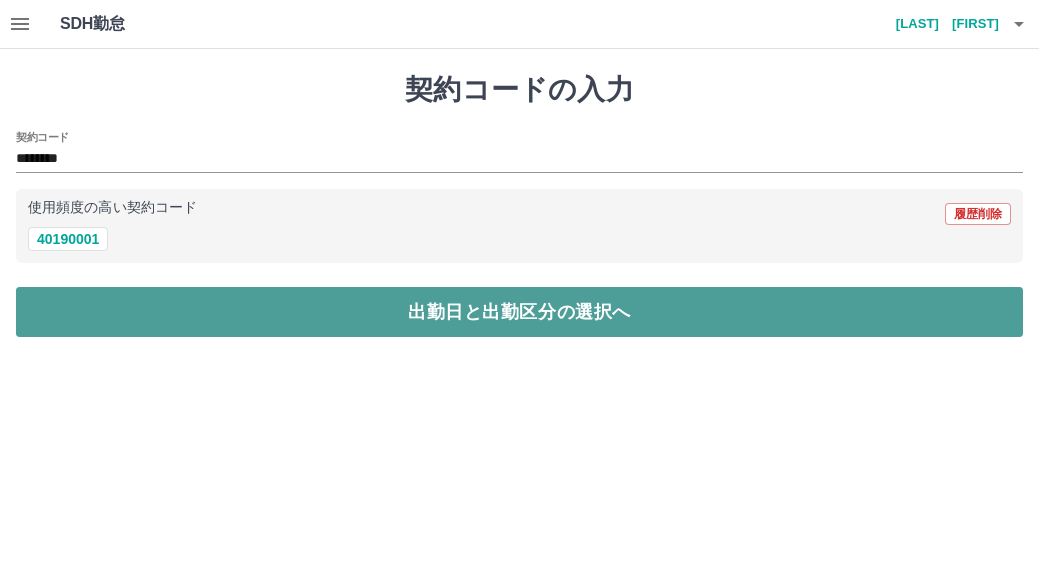 click on "出勤日と出勤区分の選択へ" at bounding box center (519, 312) 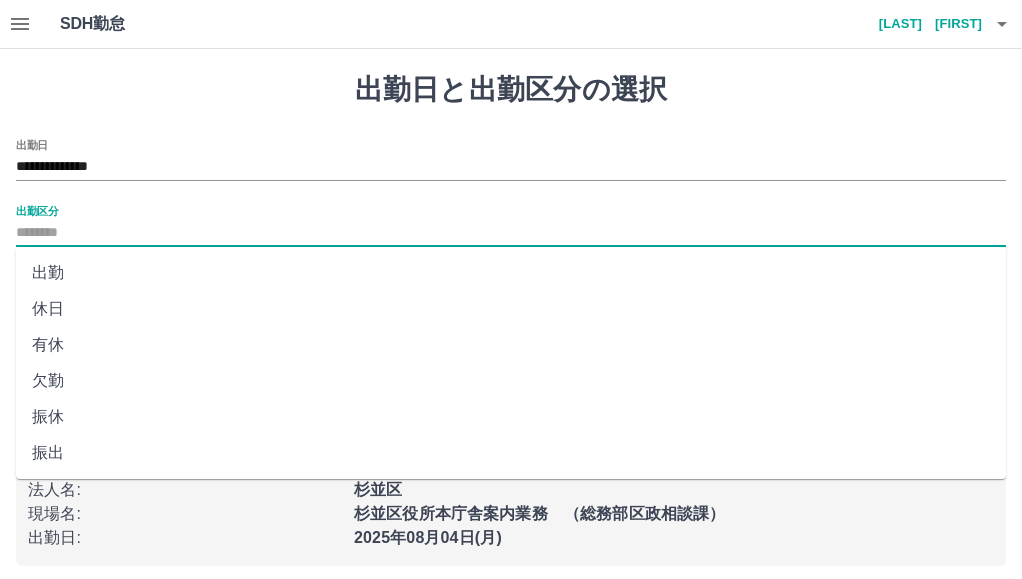 click on "出勤区分" at bounding box center (511, 233) 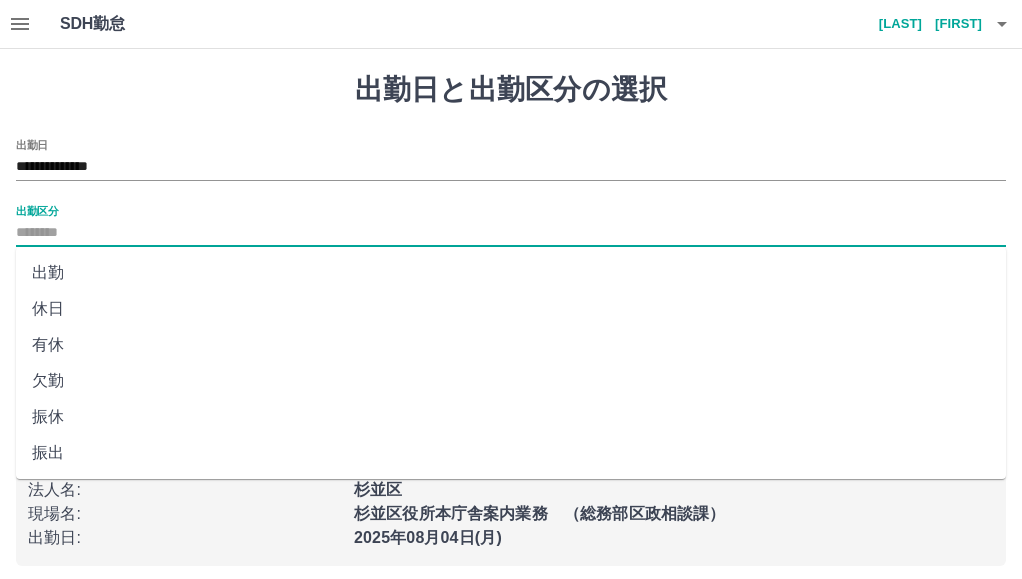 click on "出勤" at bounding box center (511, 273) 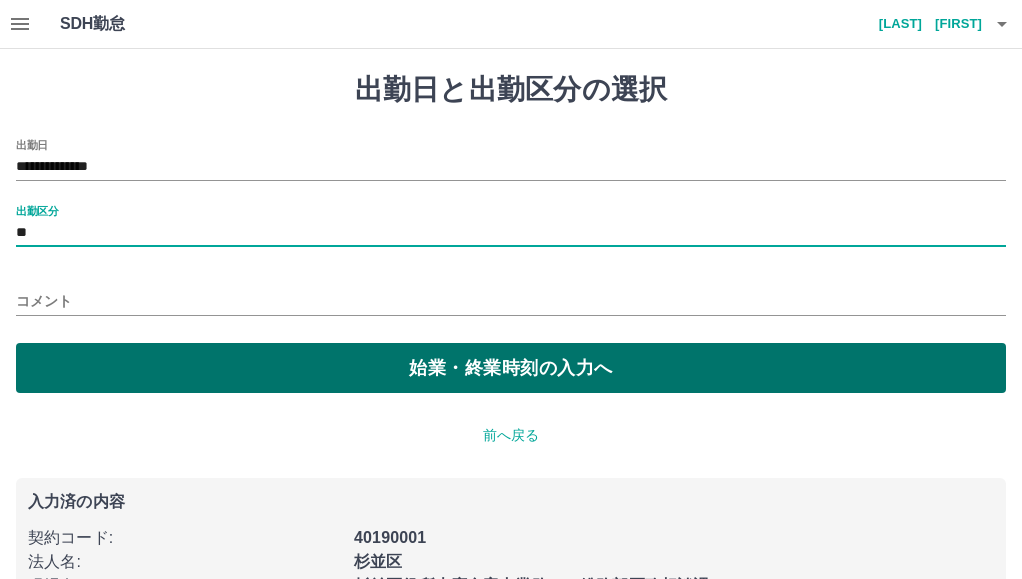 click on "始業・終業時刻の入力へ" at bounding box center [511, 368] 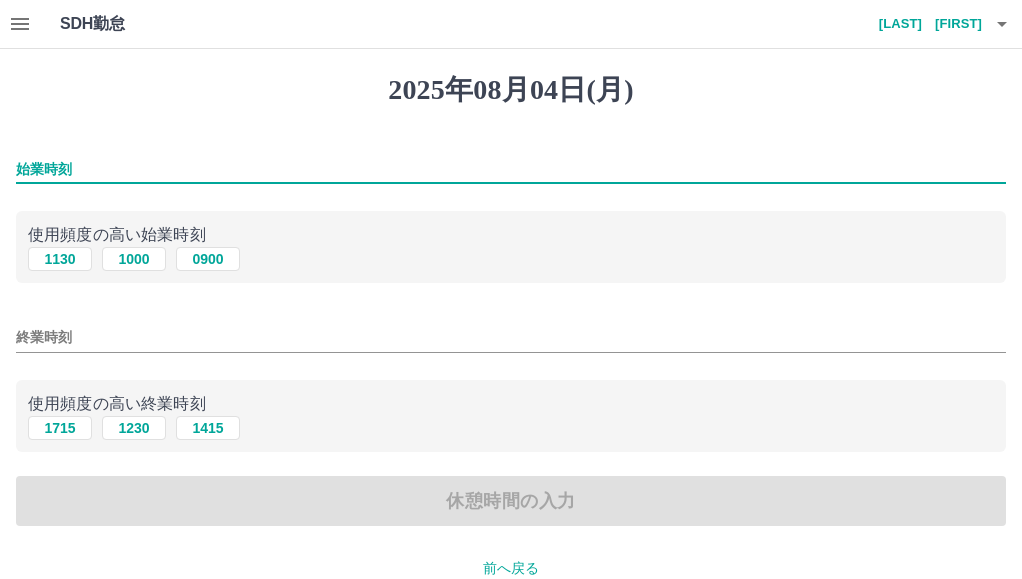 click on "始業時刻" at bounding box center (511, 169) 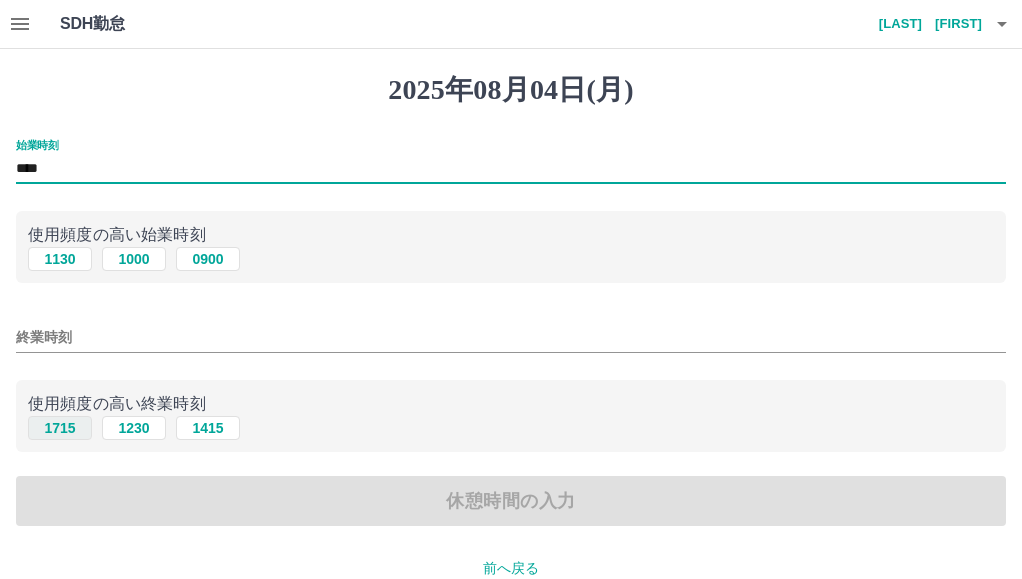 click on "1715" at bounding box center (60, 428) 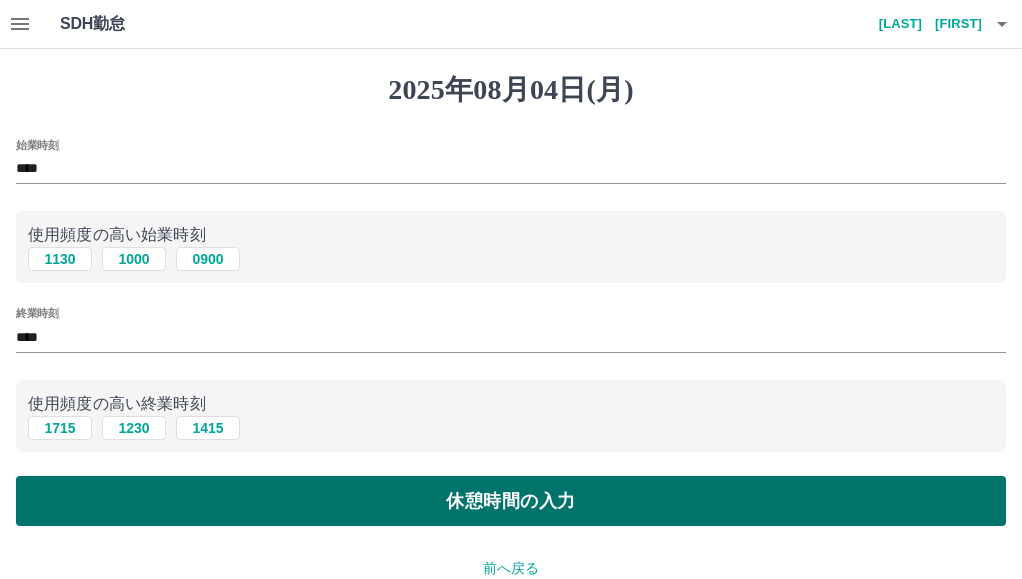 click on "休憩時間の入力" at bounding box center (511, 501) 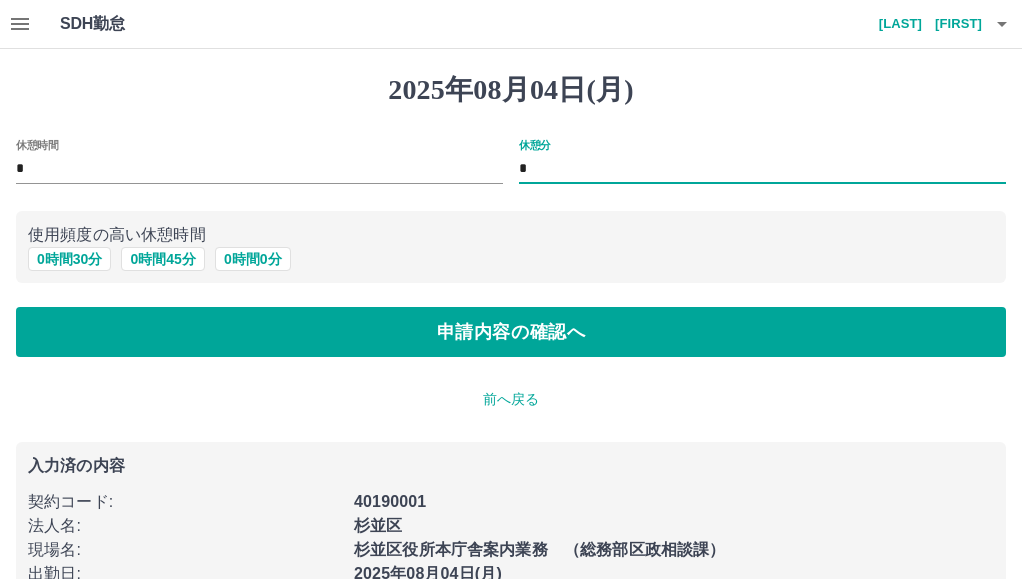 click on "*" at bounding box center [762, 169] 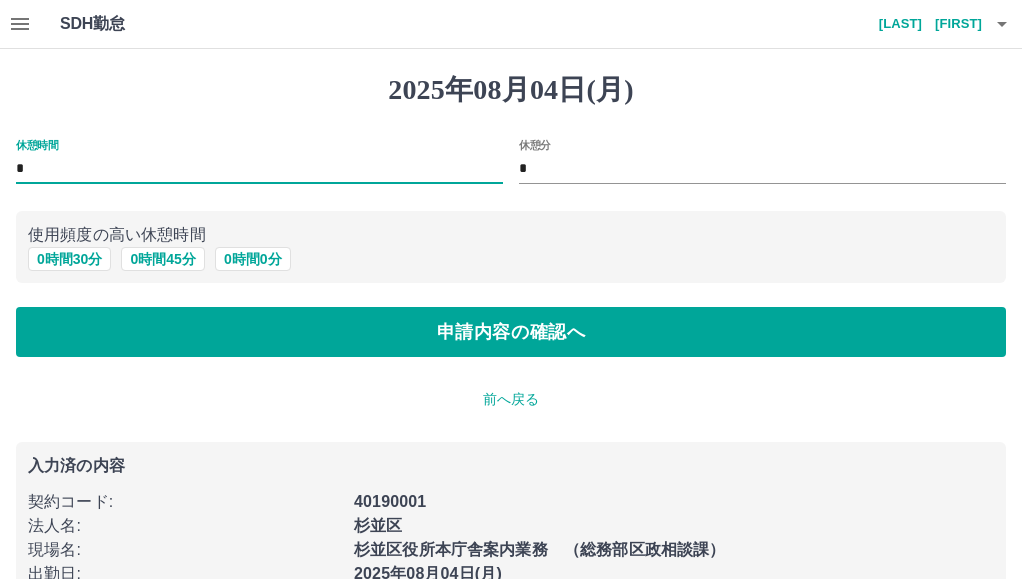 click on "*" at bounding box center [259, 169] 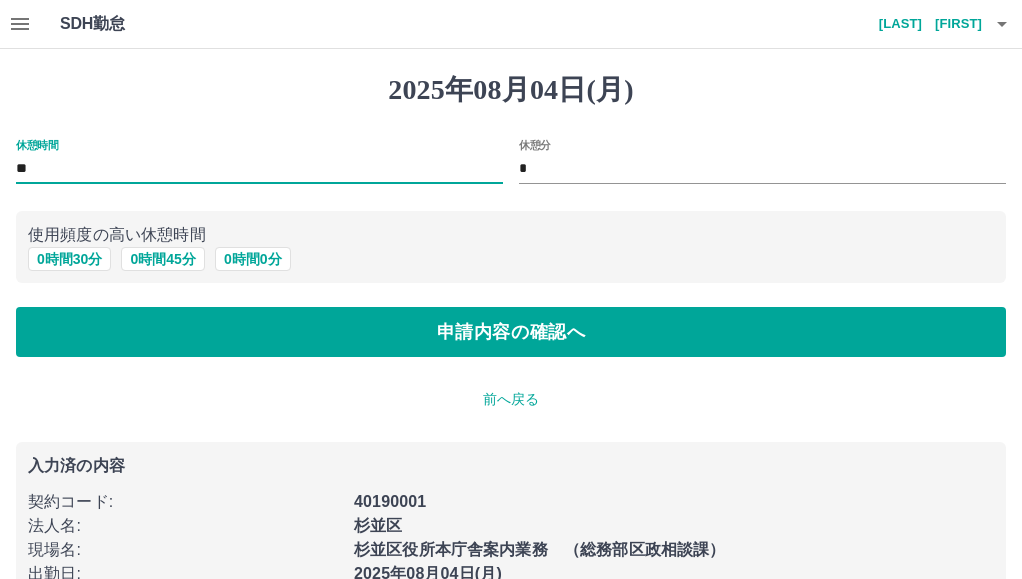 click on "*" at bounding box center [762, 169] 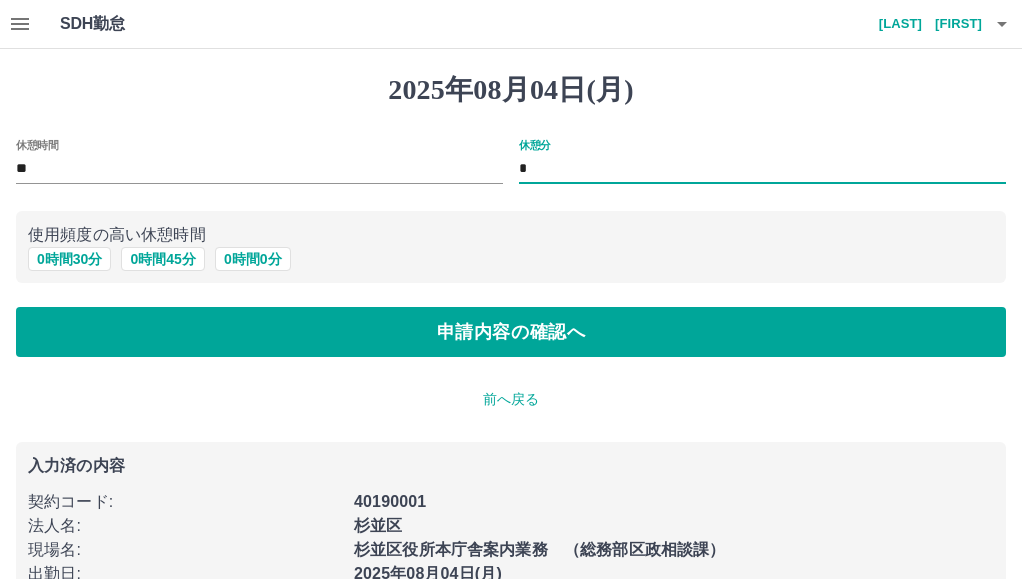 type on "**" 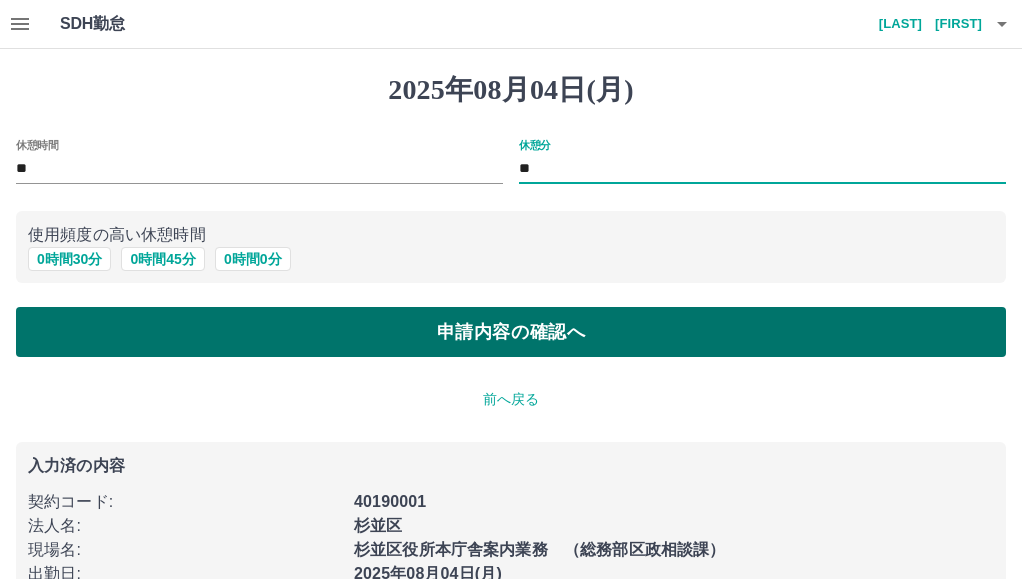 click on "申請内容の確認へ" at bounding box center [511, 332] 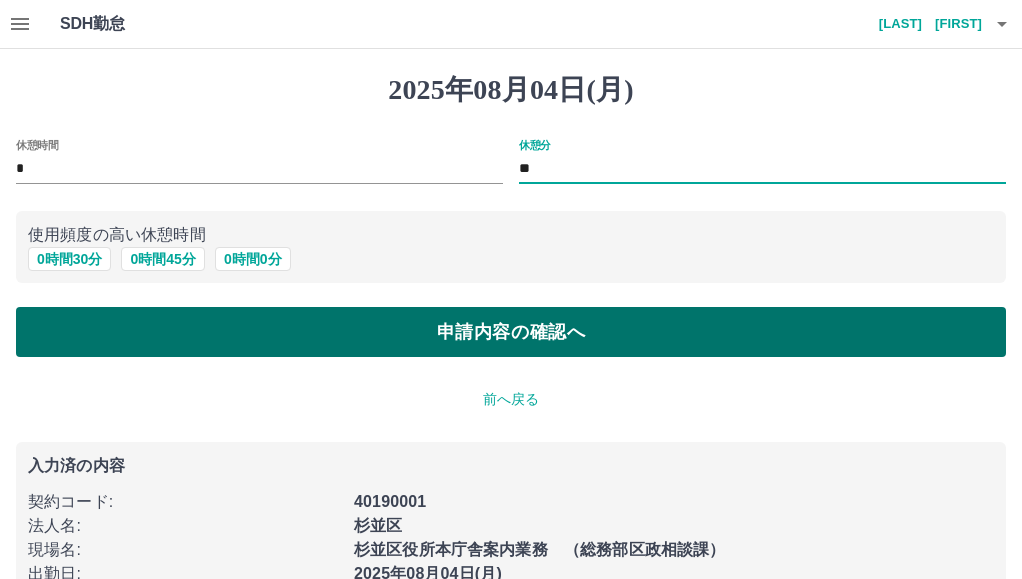 type on "*" 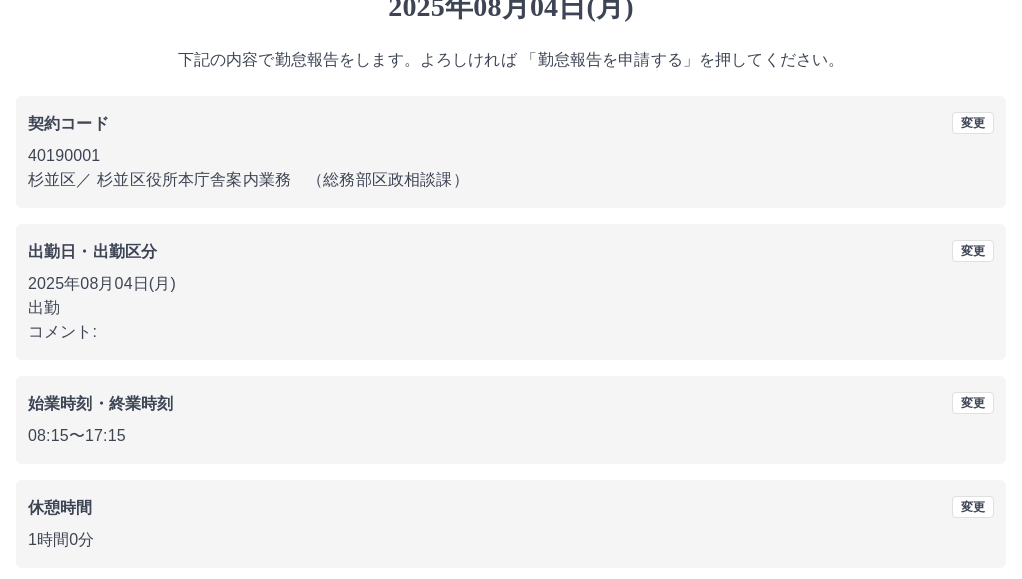 scroll, scrollTop: 170, scrollLeft: 0, axis: vertical 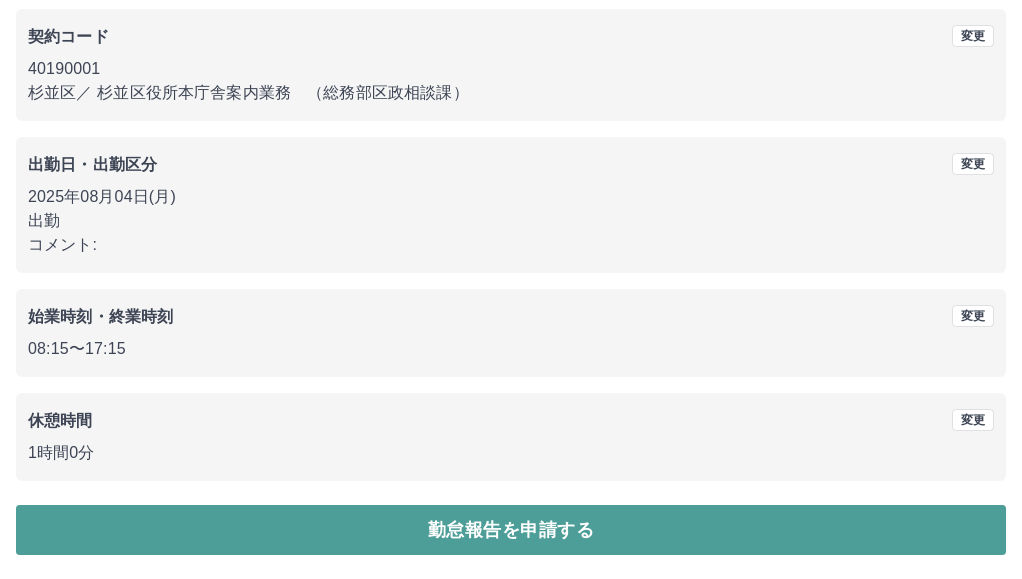 click on "勤怠報告を申請する" at bounding box center (511, 530) 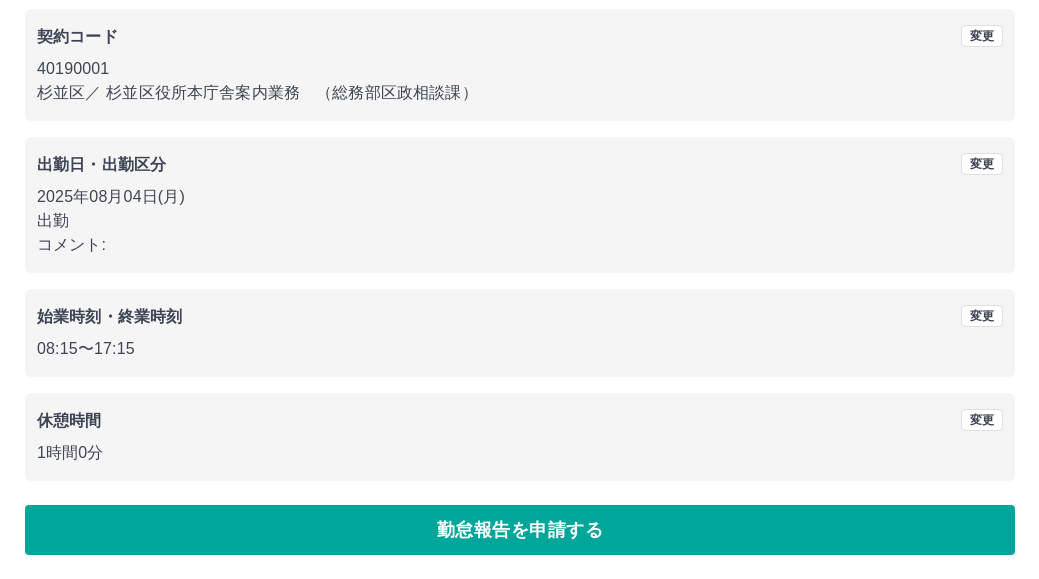scroll, scrollTop: 0, scrollLeft: 0, axis: both 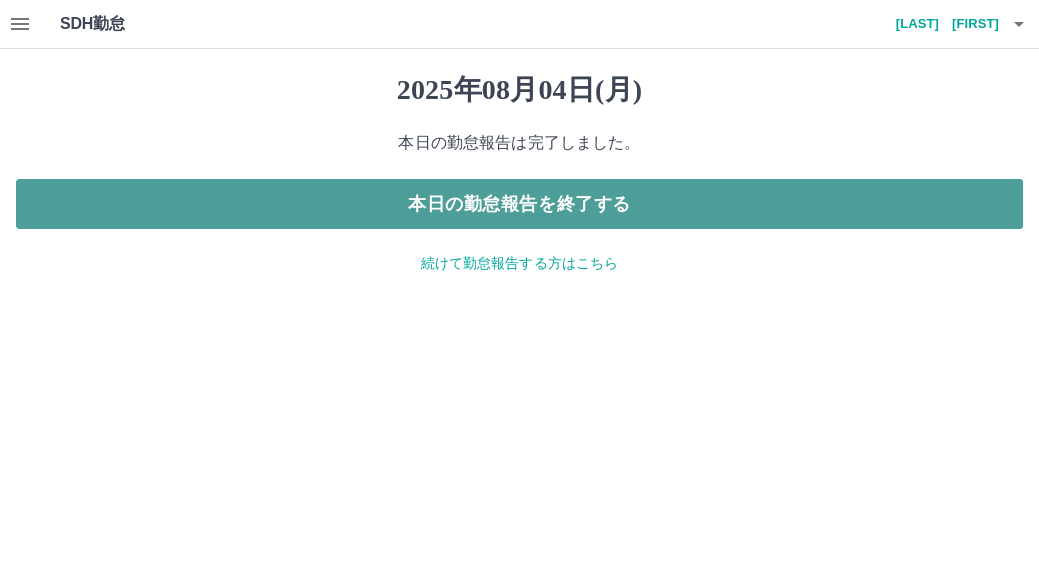 click on "本日の勤怠報告を終了する" at bounding box center [519, 204] 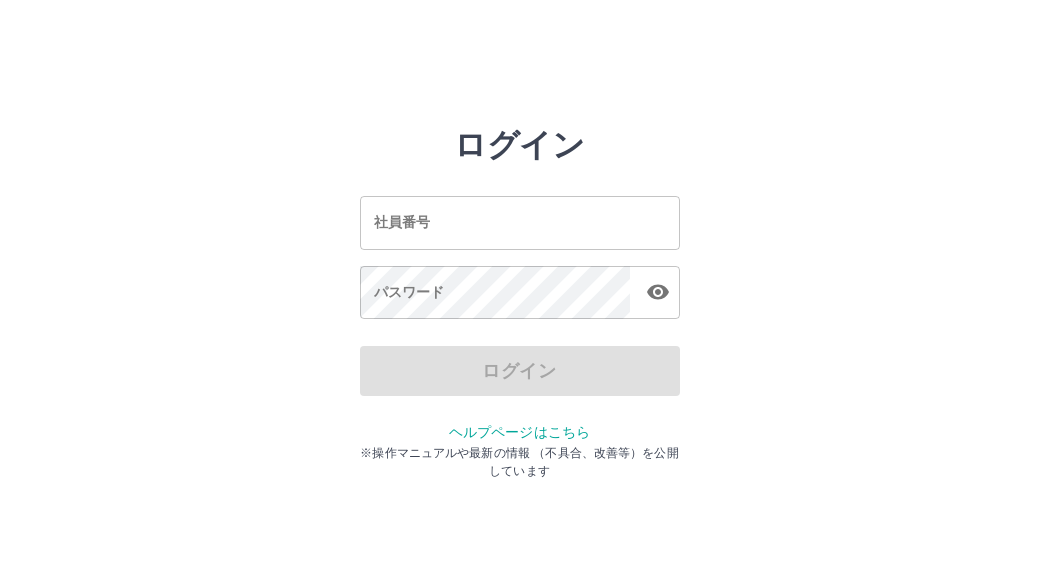 scroll, scrollTop: 0, scrollLeft: 0, axis: both 